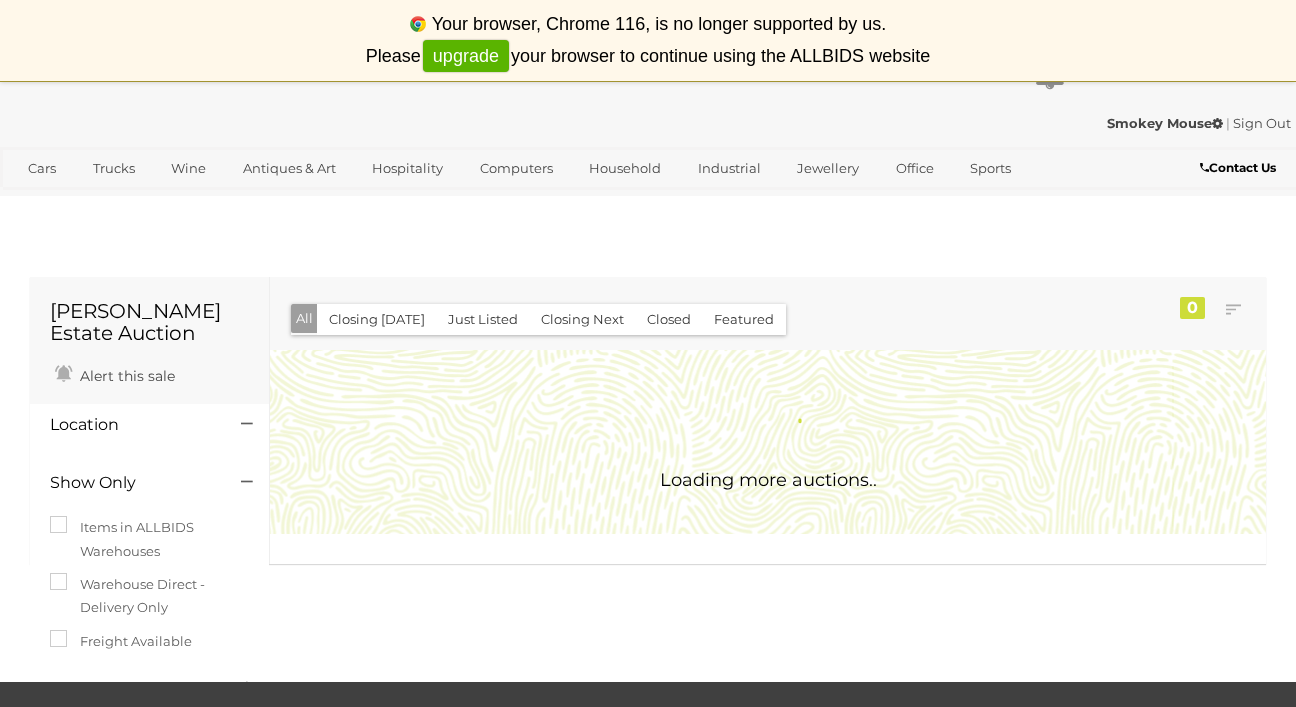 scroll, scrollTop: 0, scrollLeft: 0, axis: both 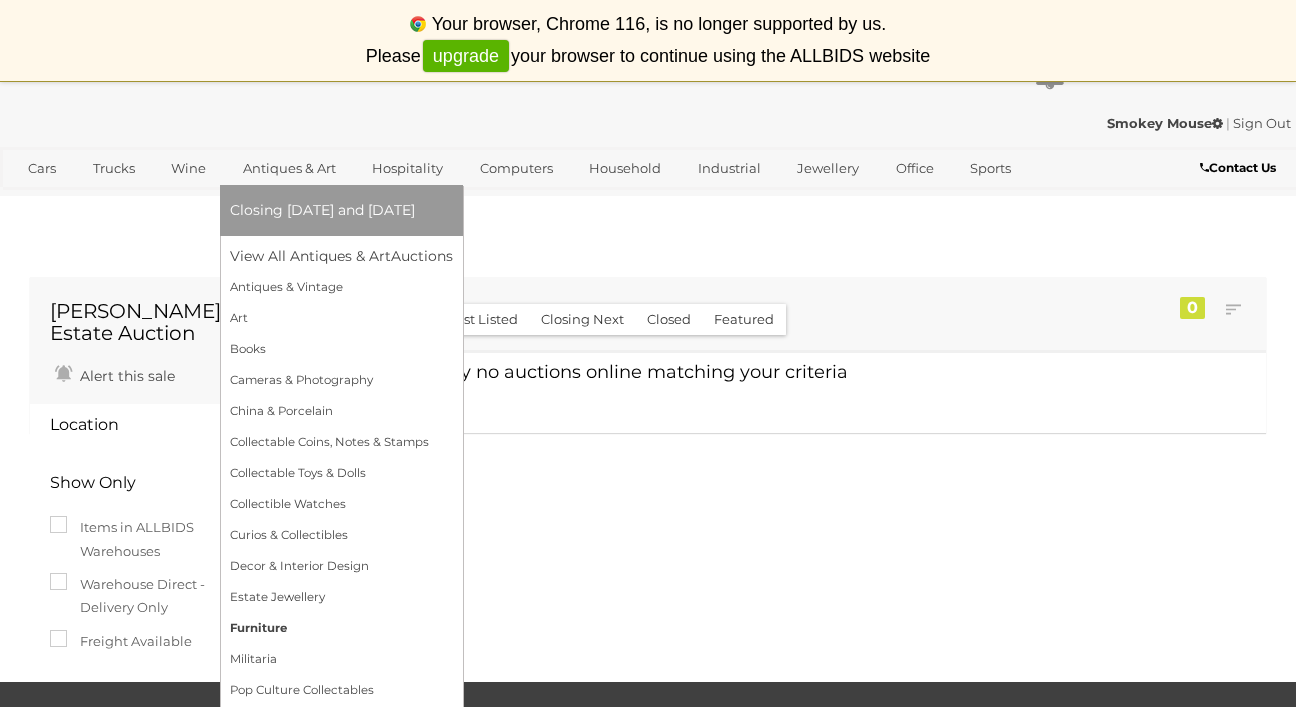 click on "Furniture" at bounding box center [341, 628] 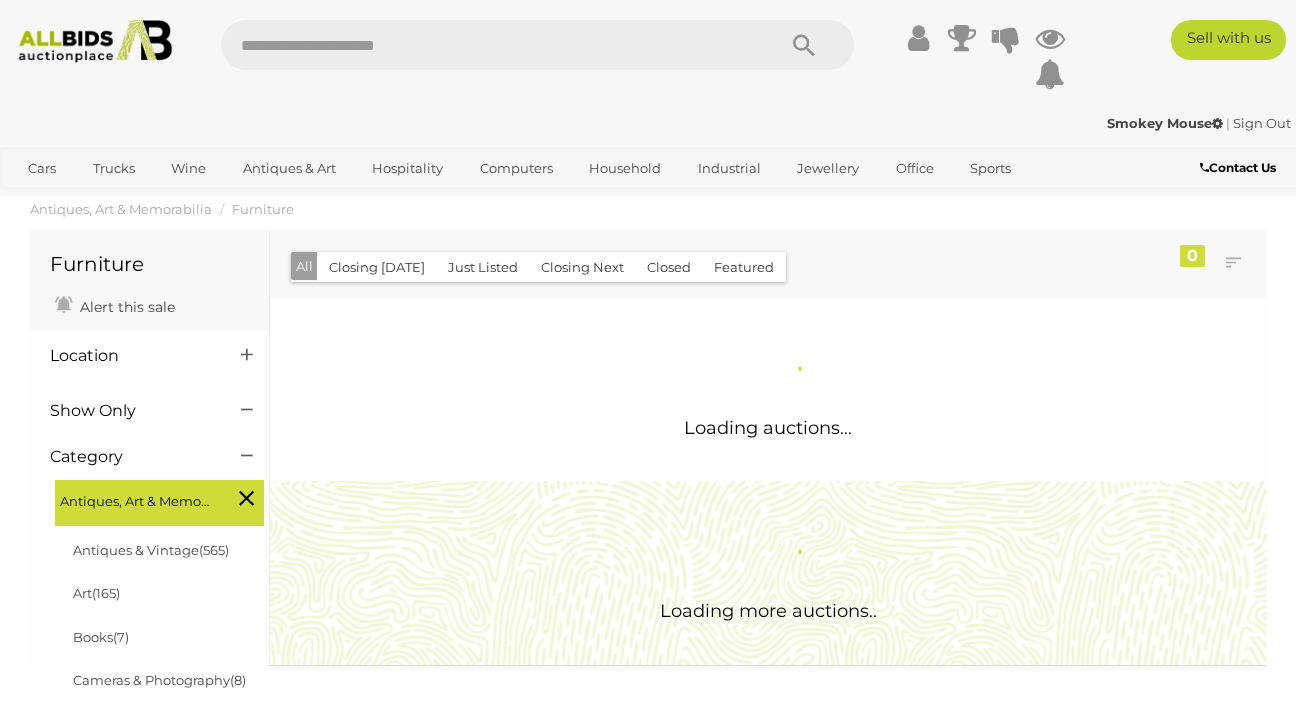 scroll, scrollTop: 0, scrollLeft: 0, axis: both 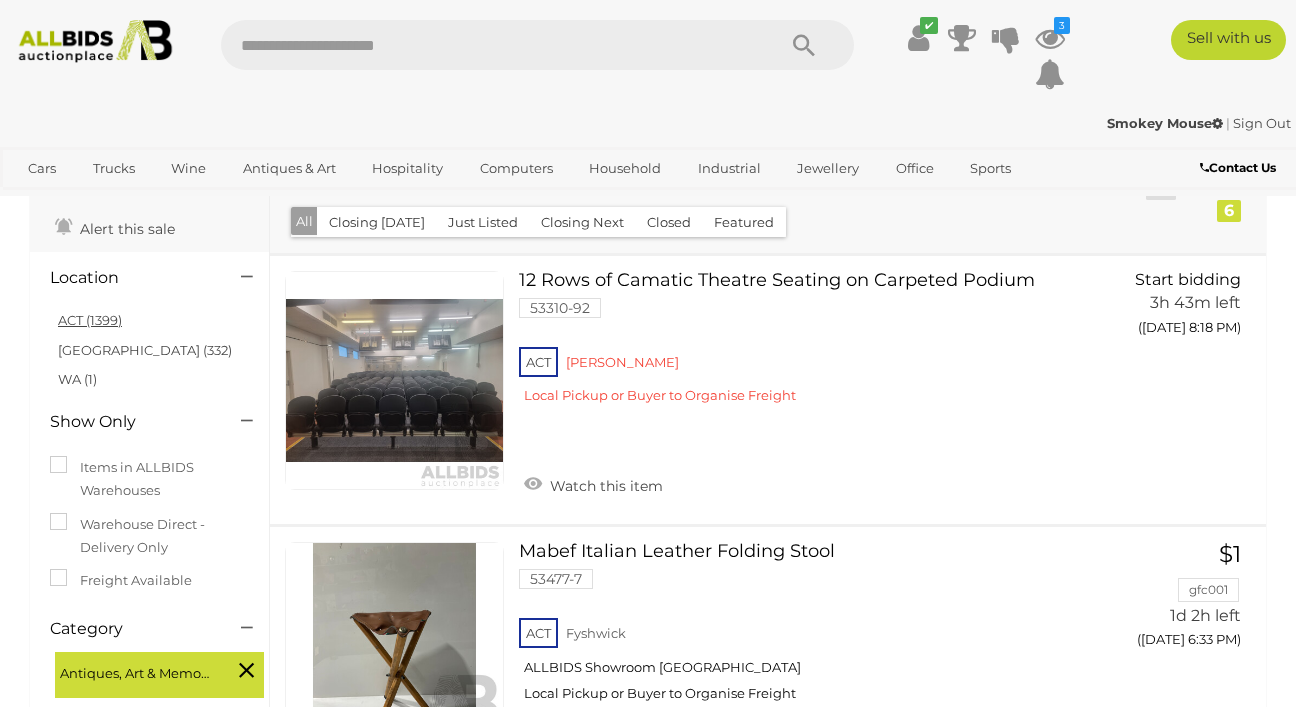 click on "ACT (1399)" at bounding box center (90, 320) 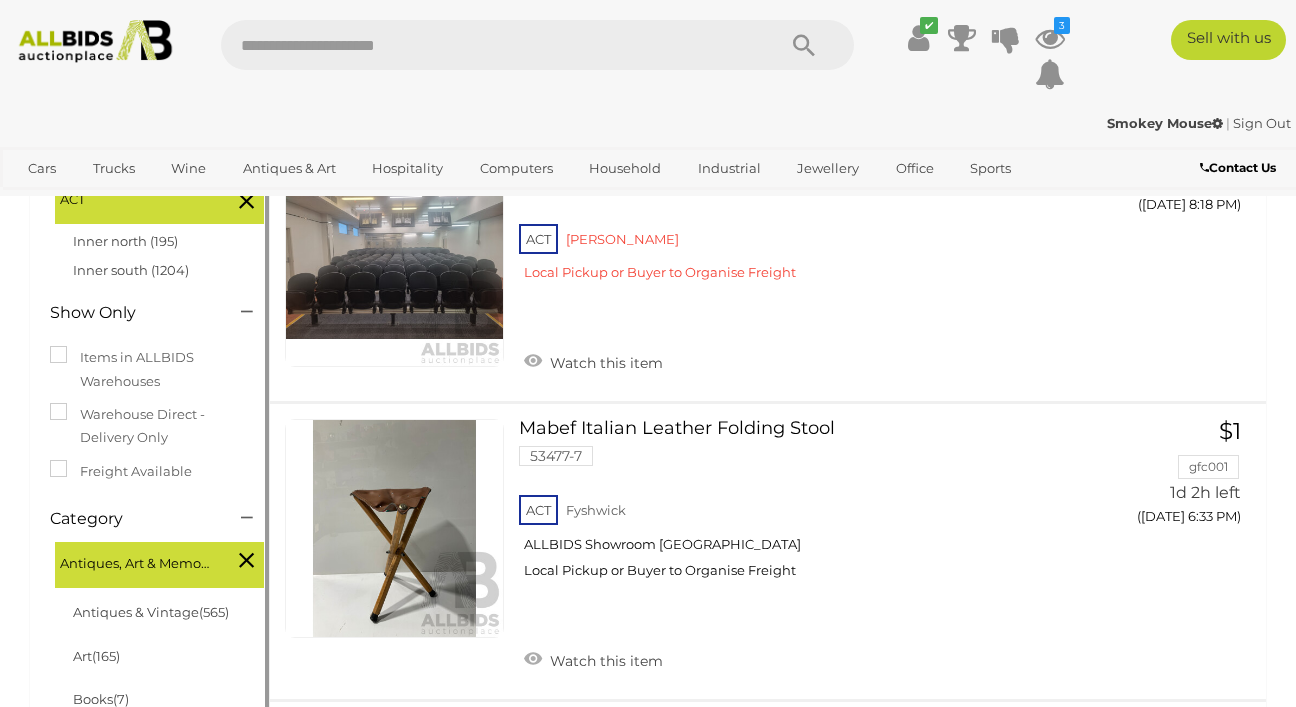 scroll, scrollTop: 0, scrollLeft: 0, axis: both 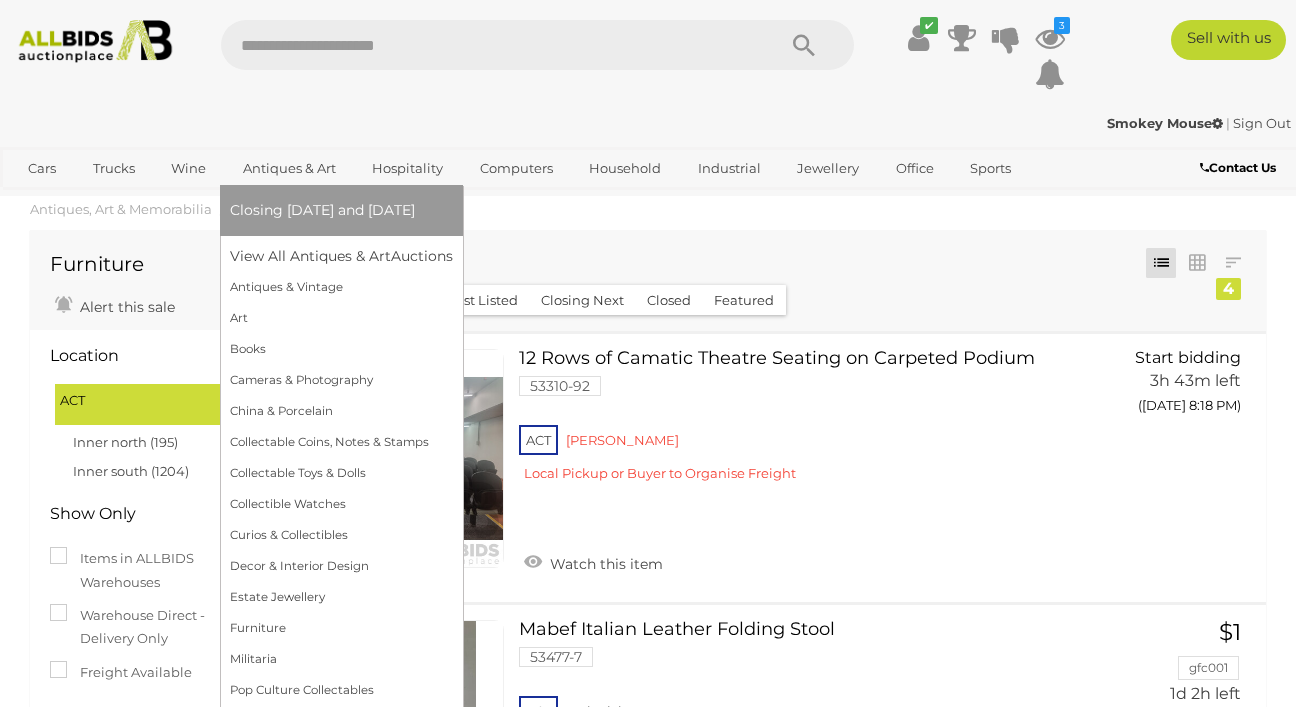 click on "Antiques & Art" at bounding box center [289, 168] 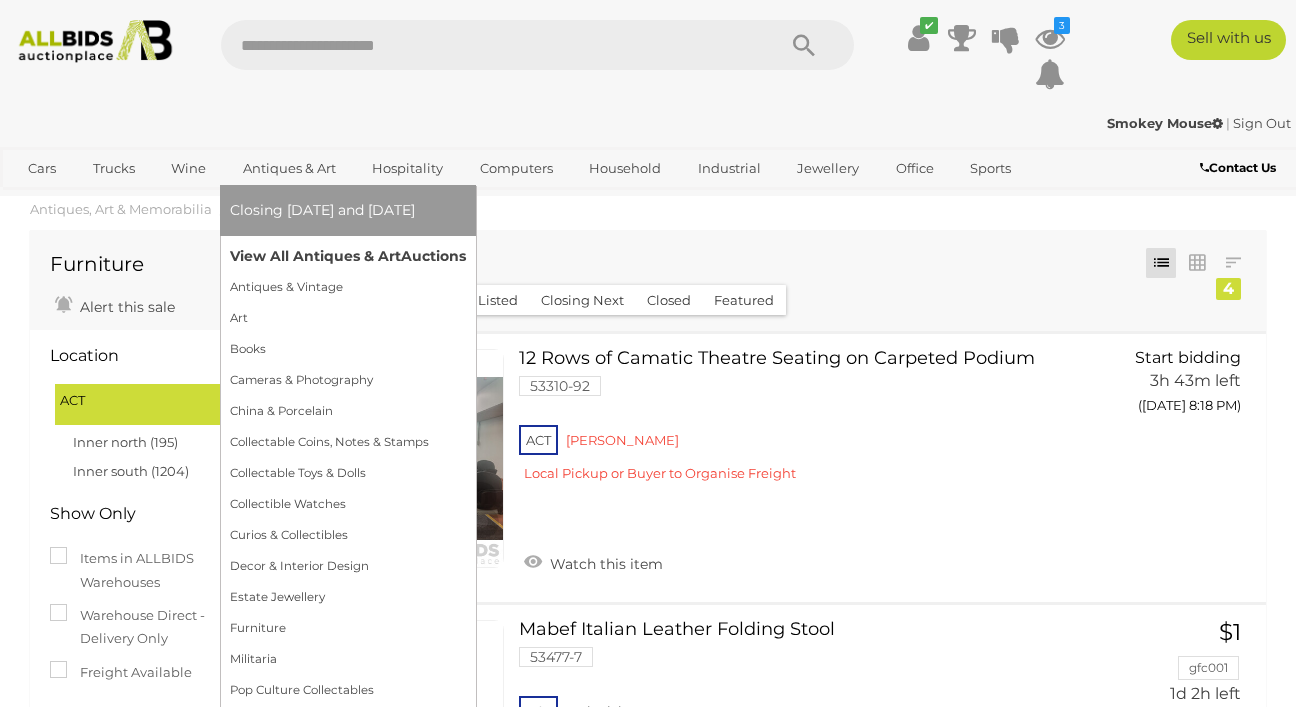 click on "View All Antiques & Art  Auctions" at bounding box center [348, 256] 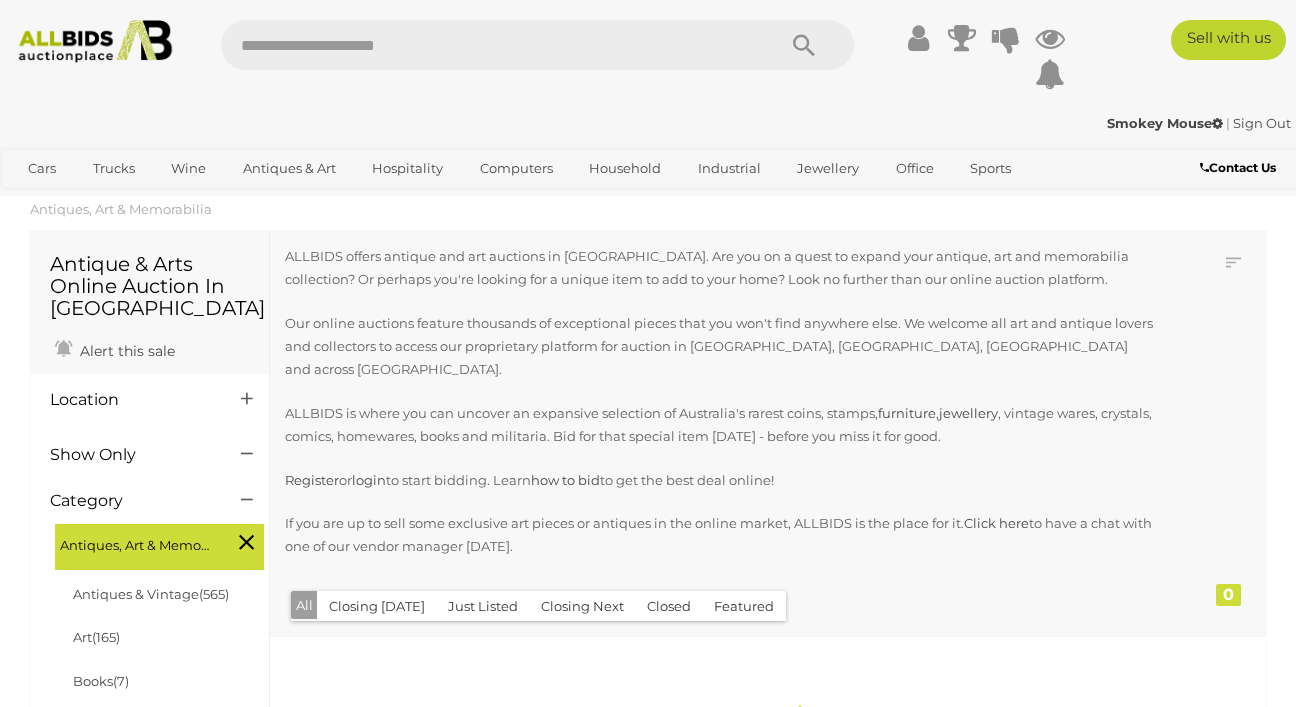 scroll, scrollTop: 0, scrollLeft: 0, axis: both 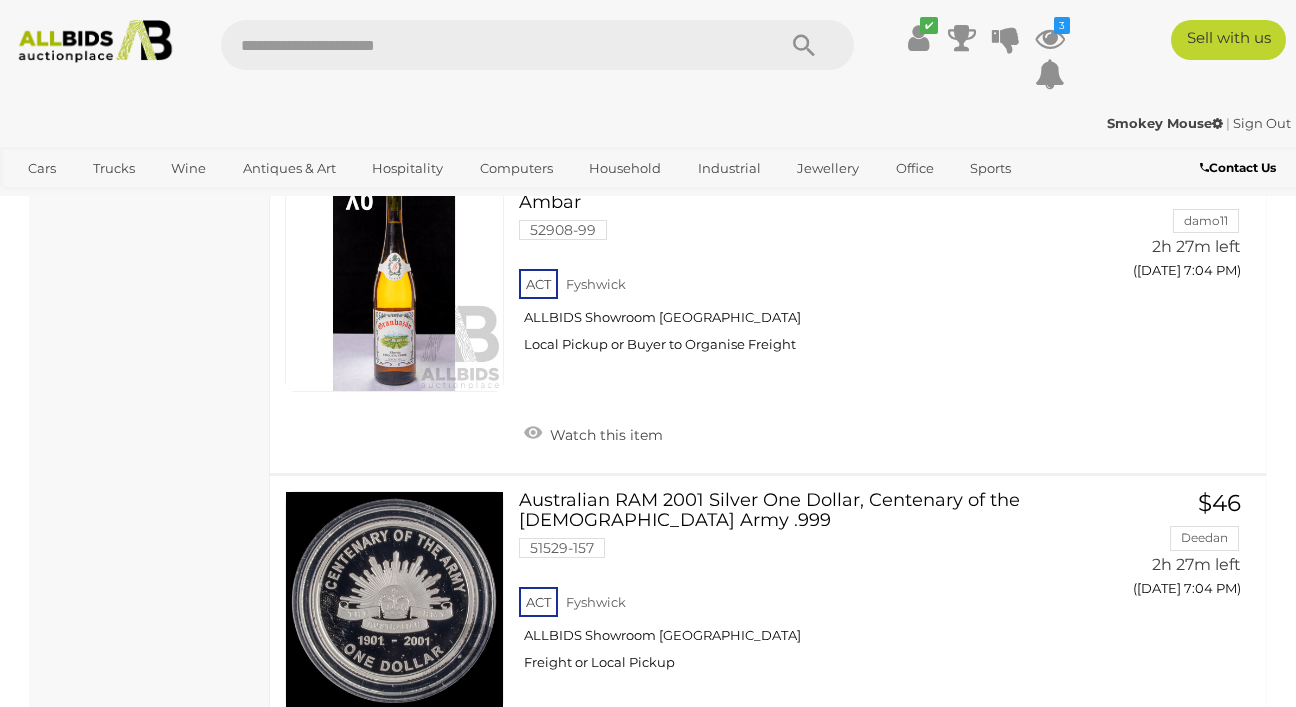 click on "4" at bounding box center (489, 841) 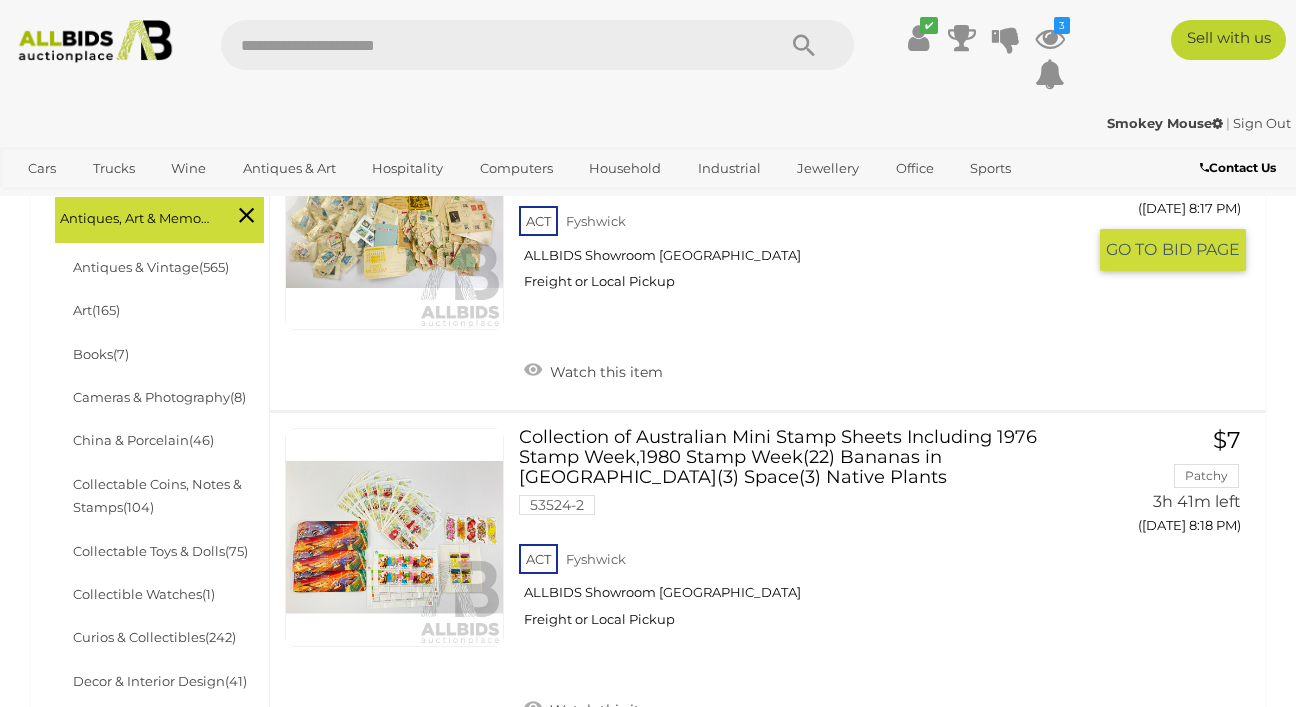 scroll, scrollTop: 579, scrollLeft: 0, axis: vertical 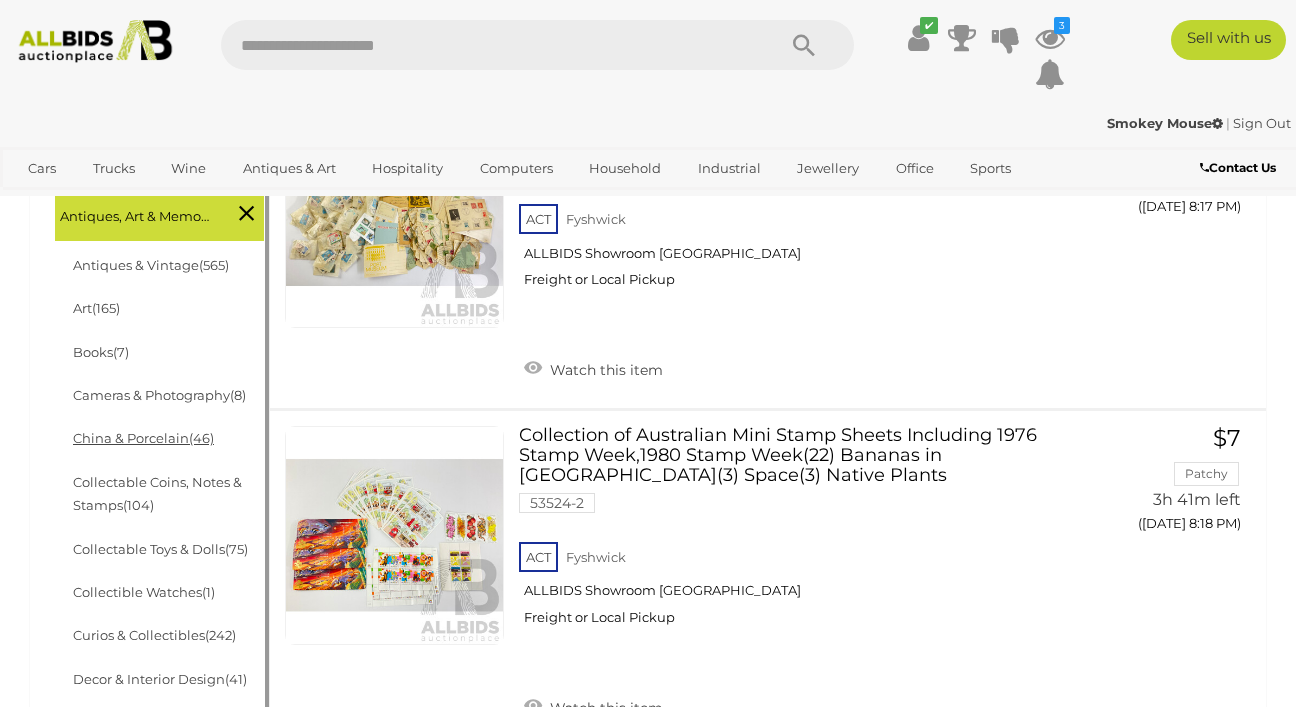 click on "China & Porcelain
(46)" at bounding box center (143, 438) 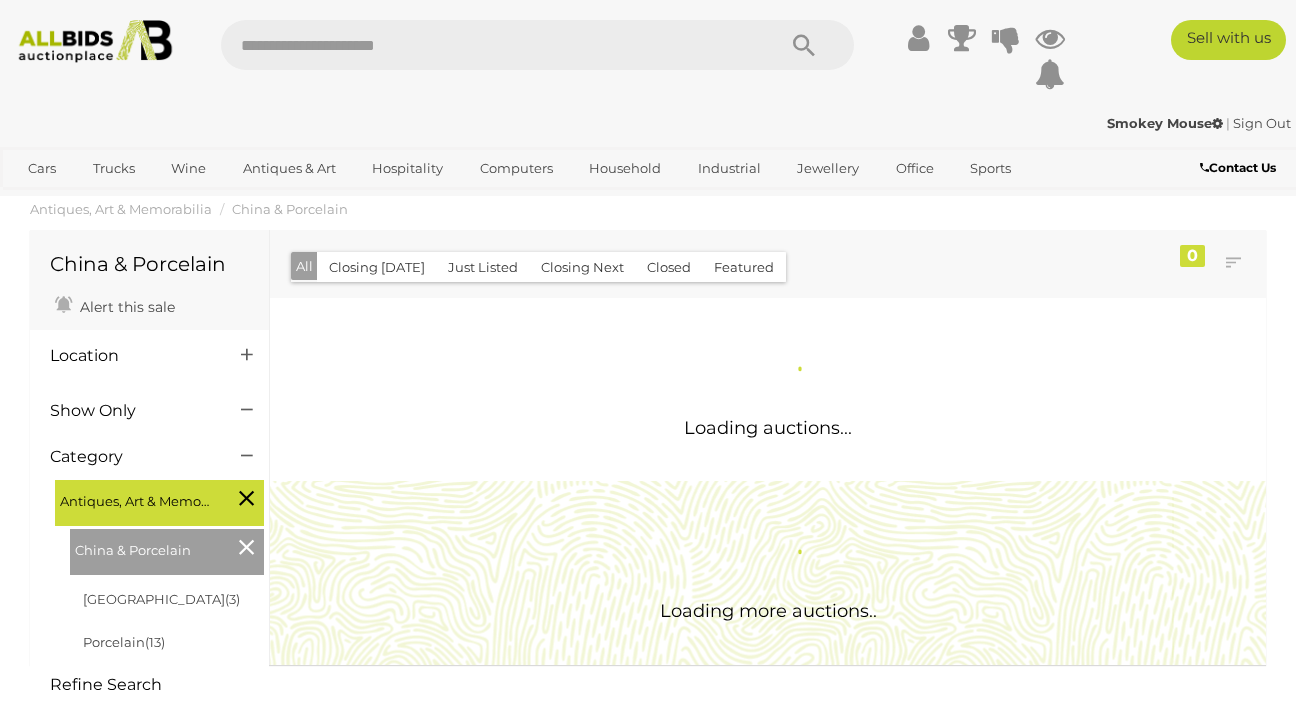 scroll, scrollTop: 0, scrollLeft: 0, axis: both 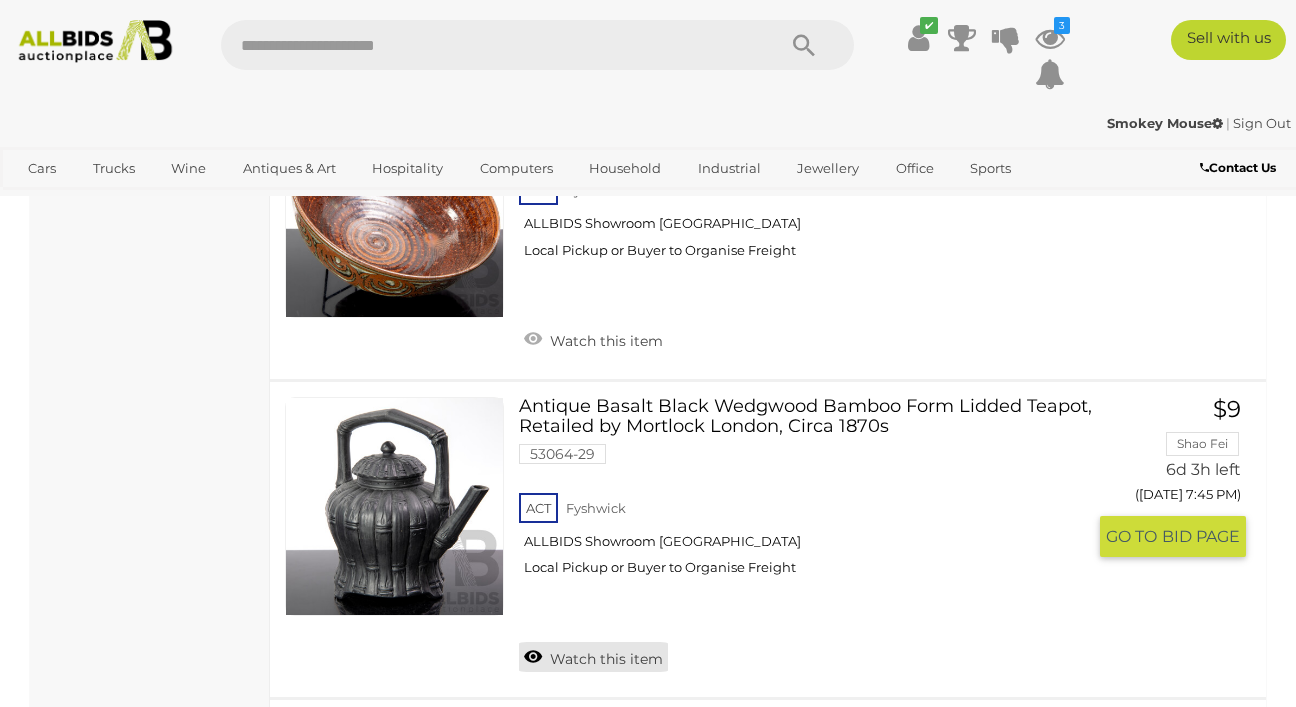 click on "Watch this item" at bounding box center [593, 657] 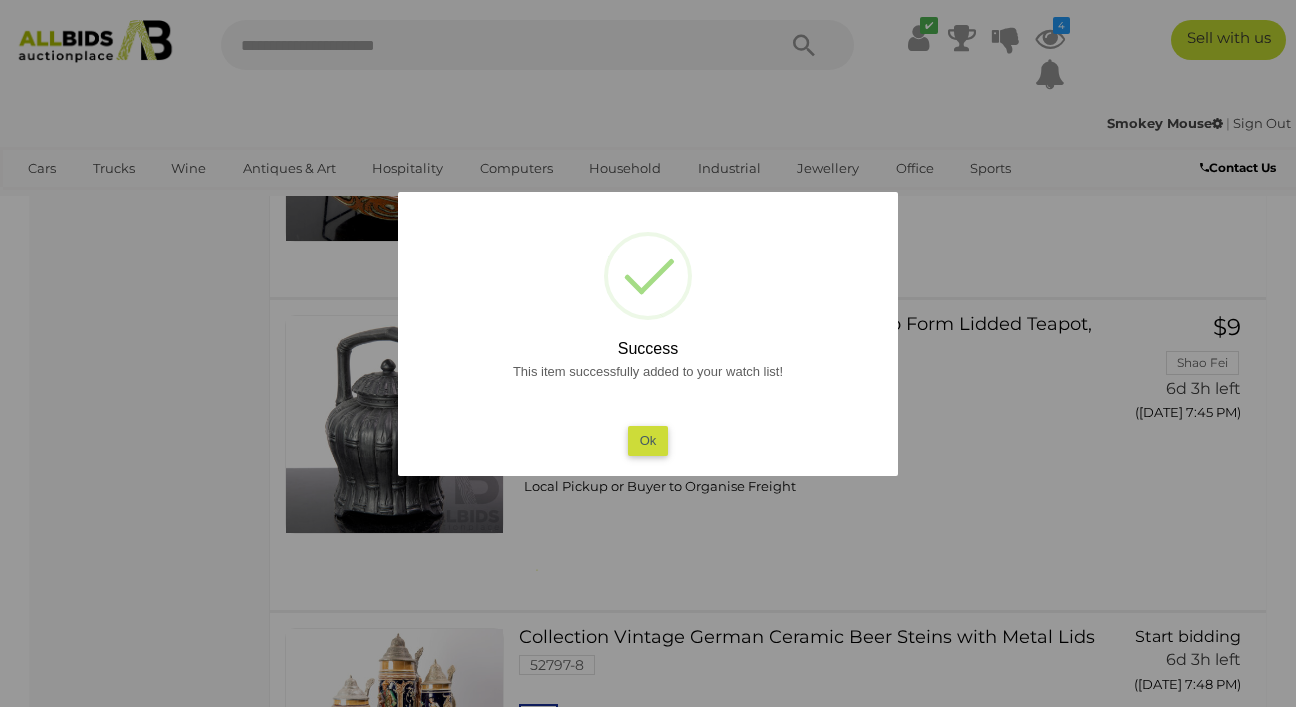 click on "Ok" at bounding box center [648, 440] 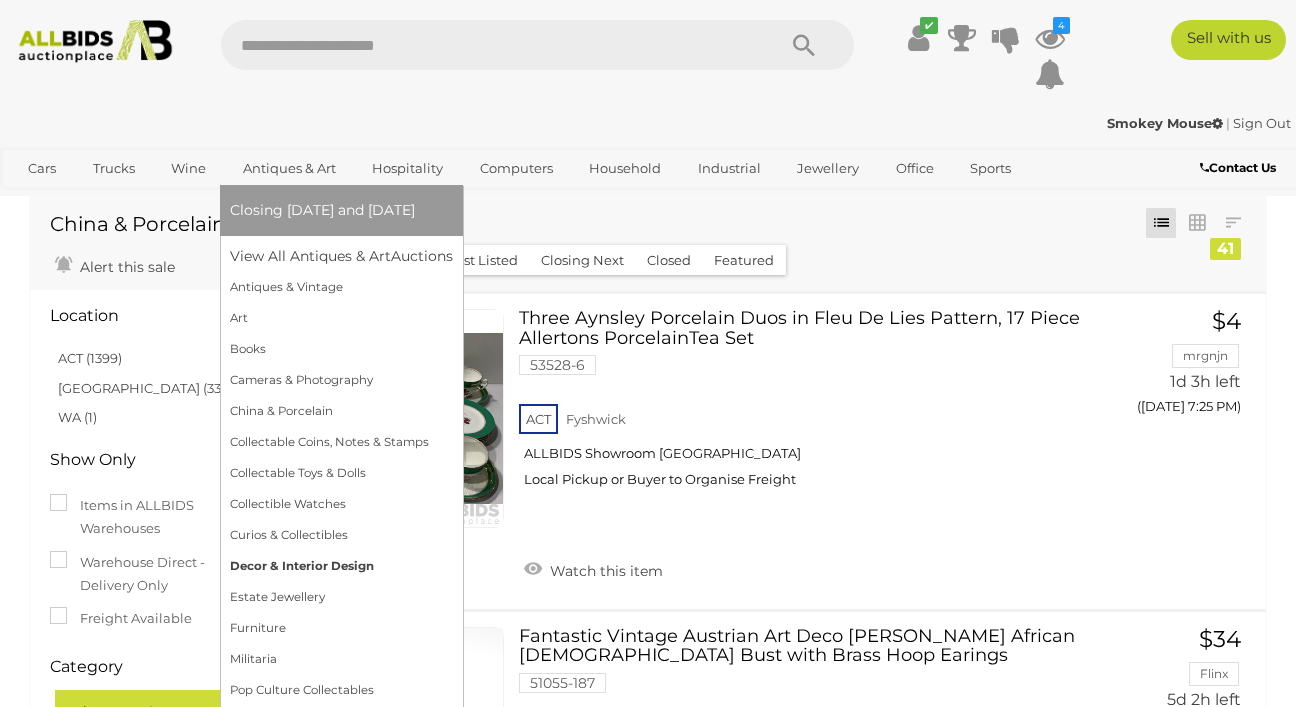 scroll, scrollTop: 56, scrollLeft: 0, axis: vertical 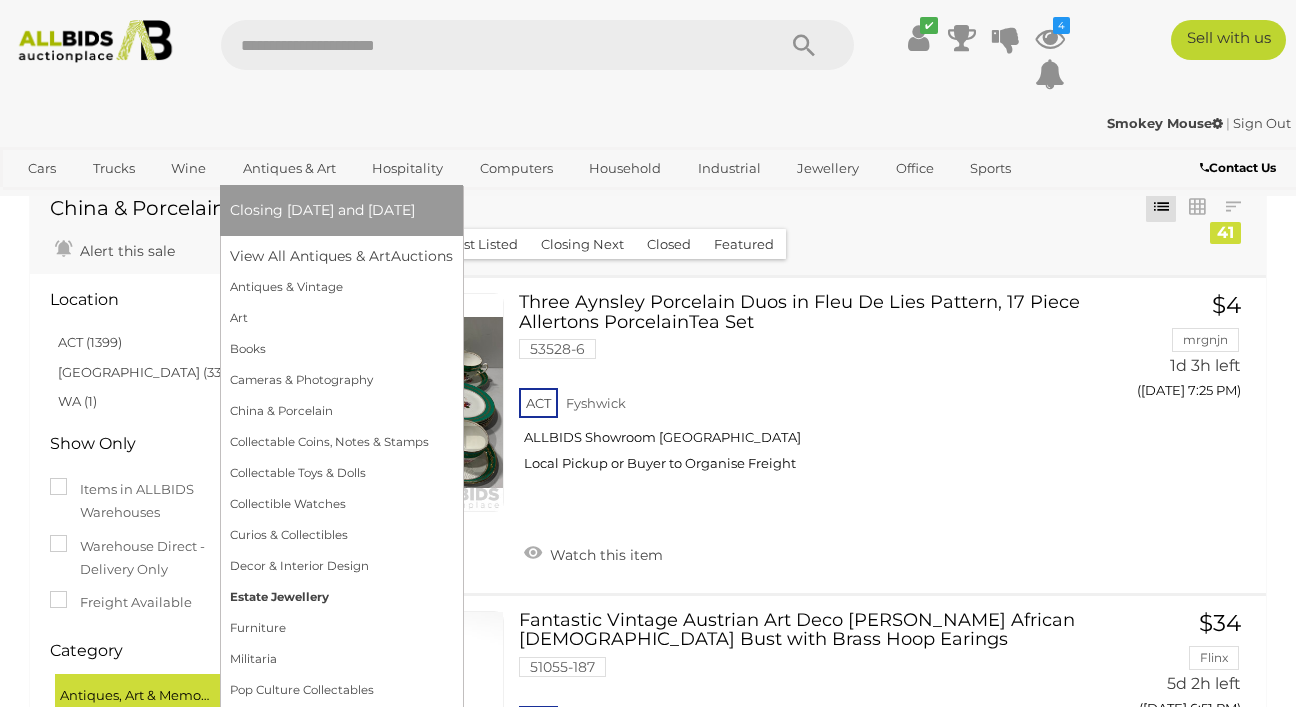 click on "Estate Jewellery" at bounding box center [341, 597] 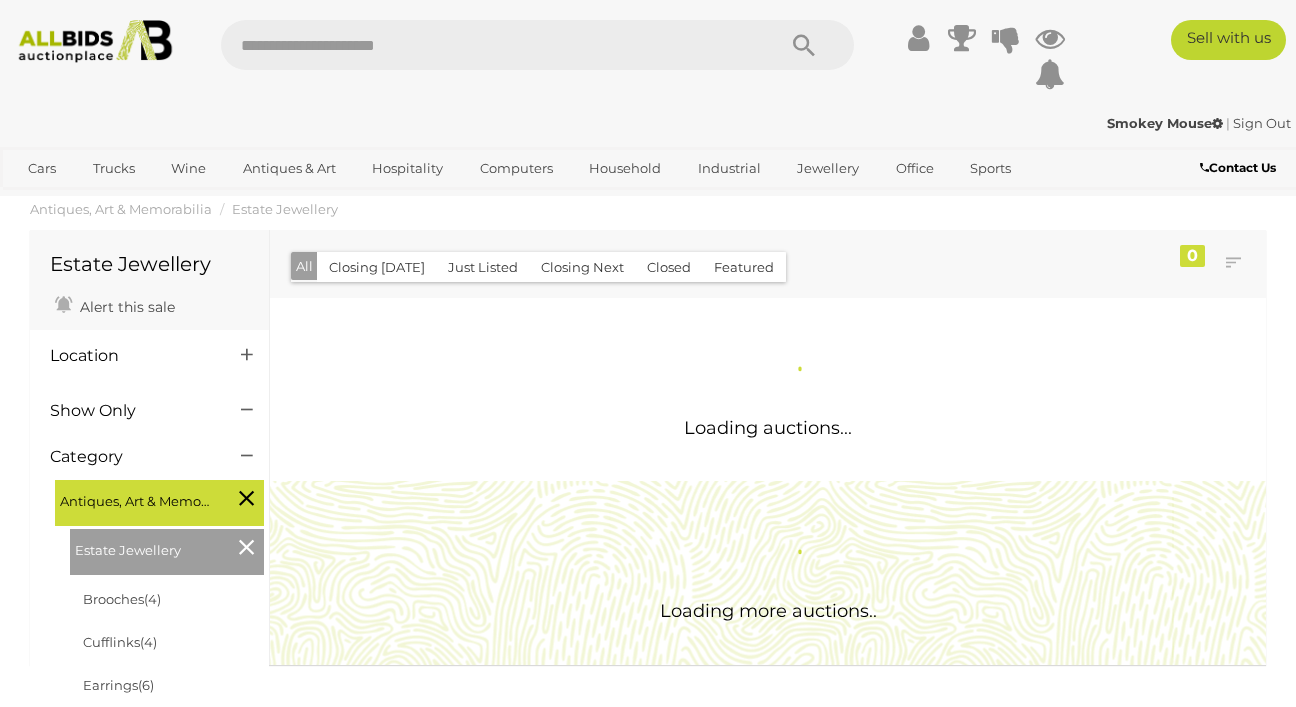 scroll, scrollTop: 0, scrollLeft: 0, axis: both 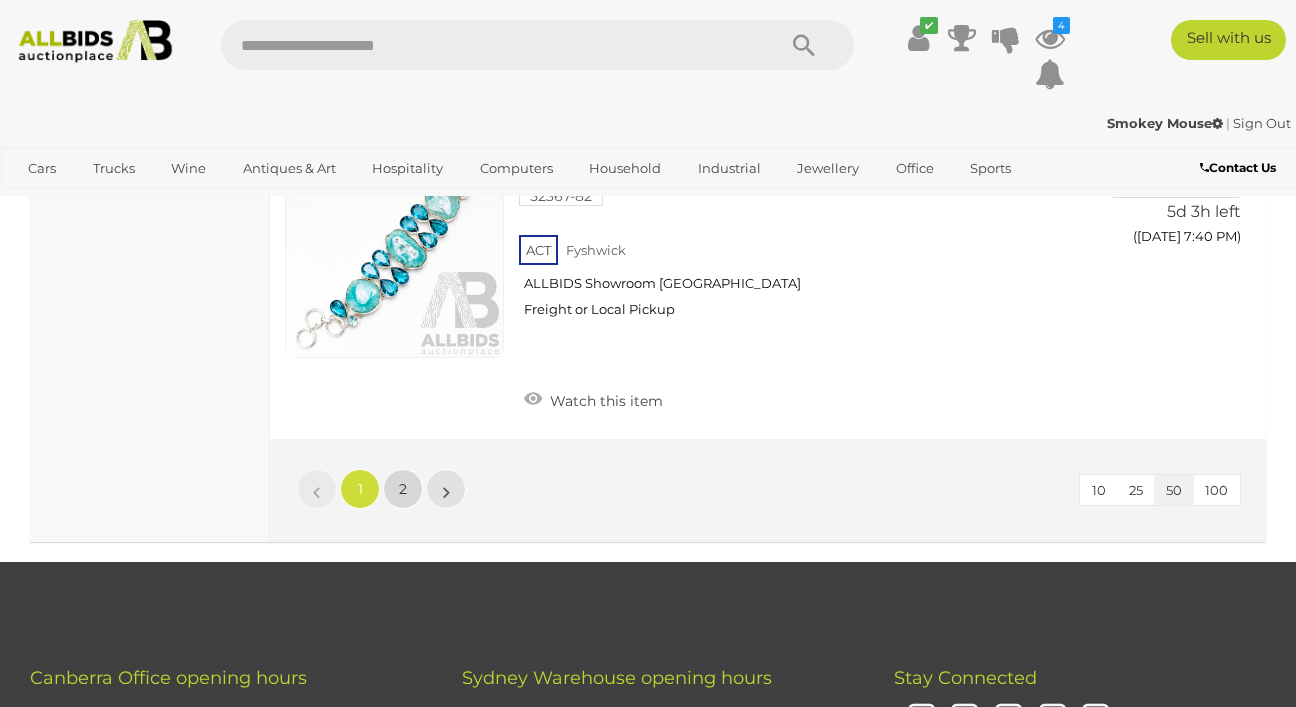 click on "2" at bounding box center (403, 489) 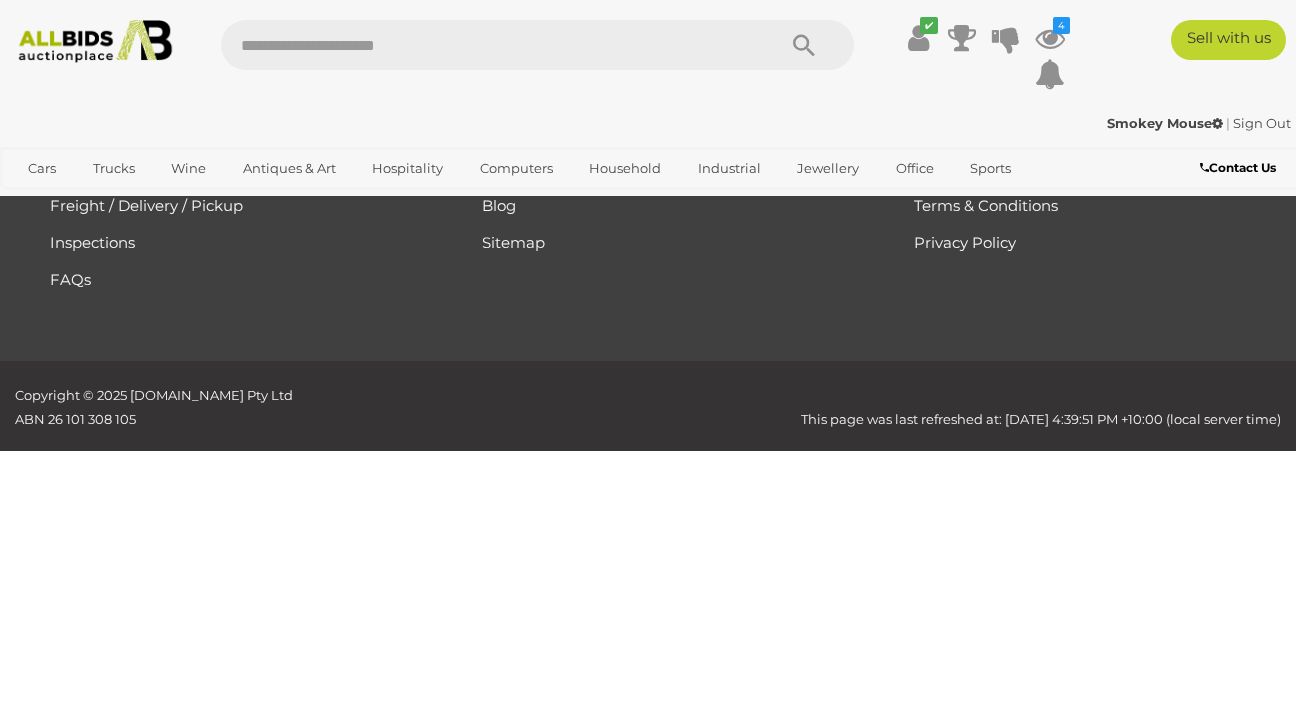 scroll, scrollTop: 130, scrollLeft: 0, axis: vertical 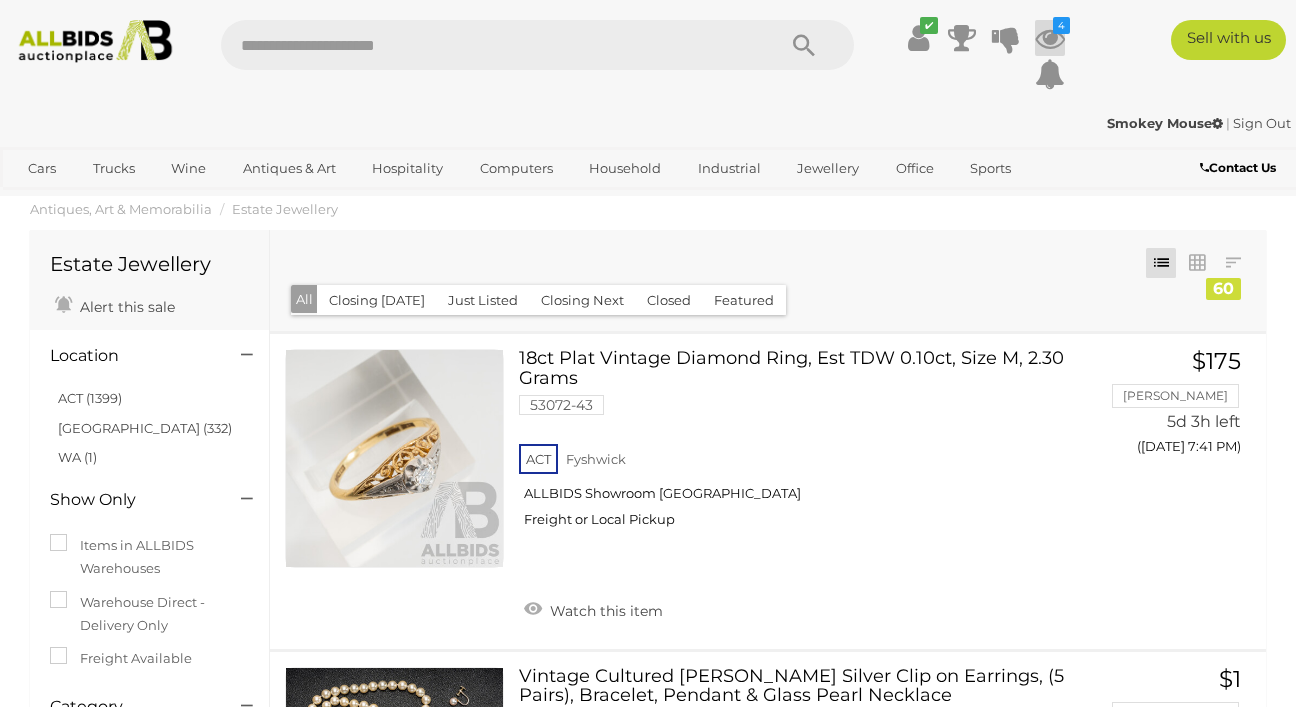 click on "4" at bounding box center (1061, 25) 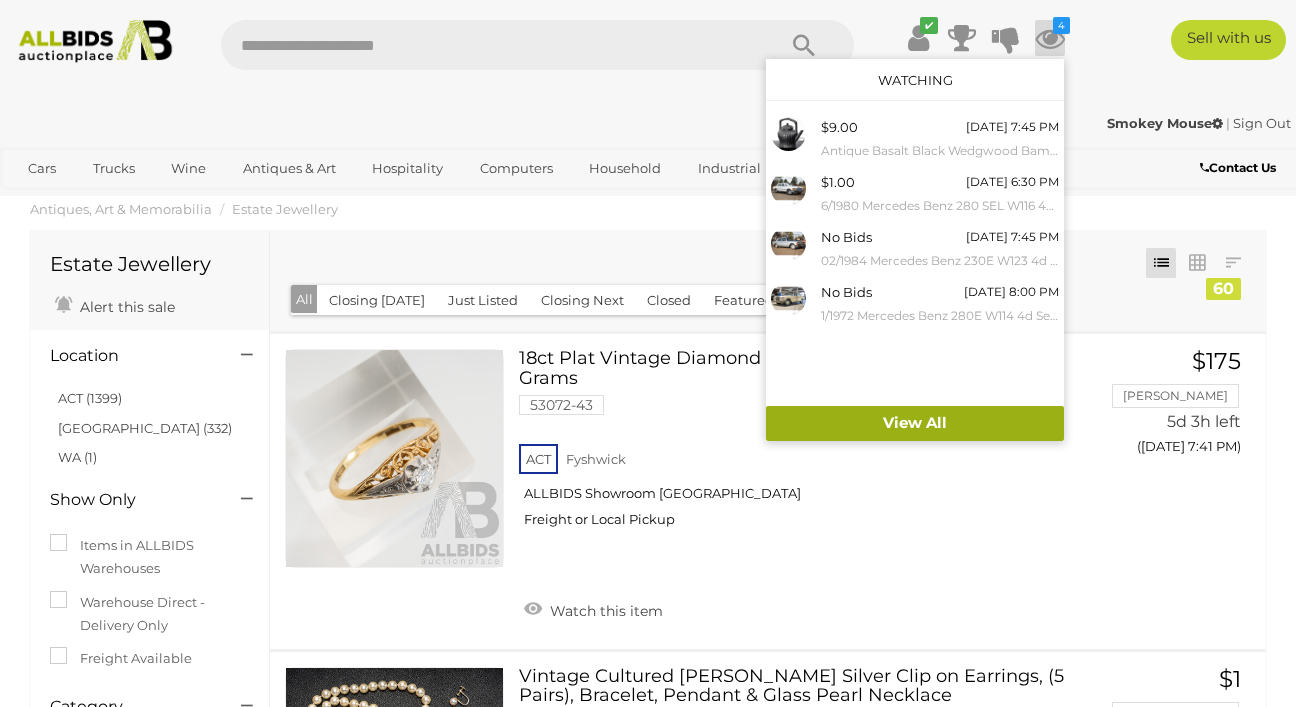 click on "View All" at bounding box center [915, 423] 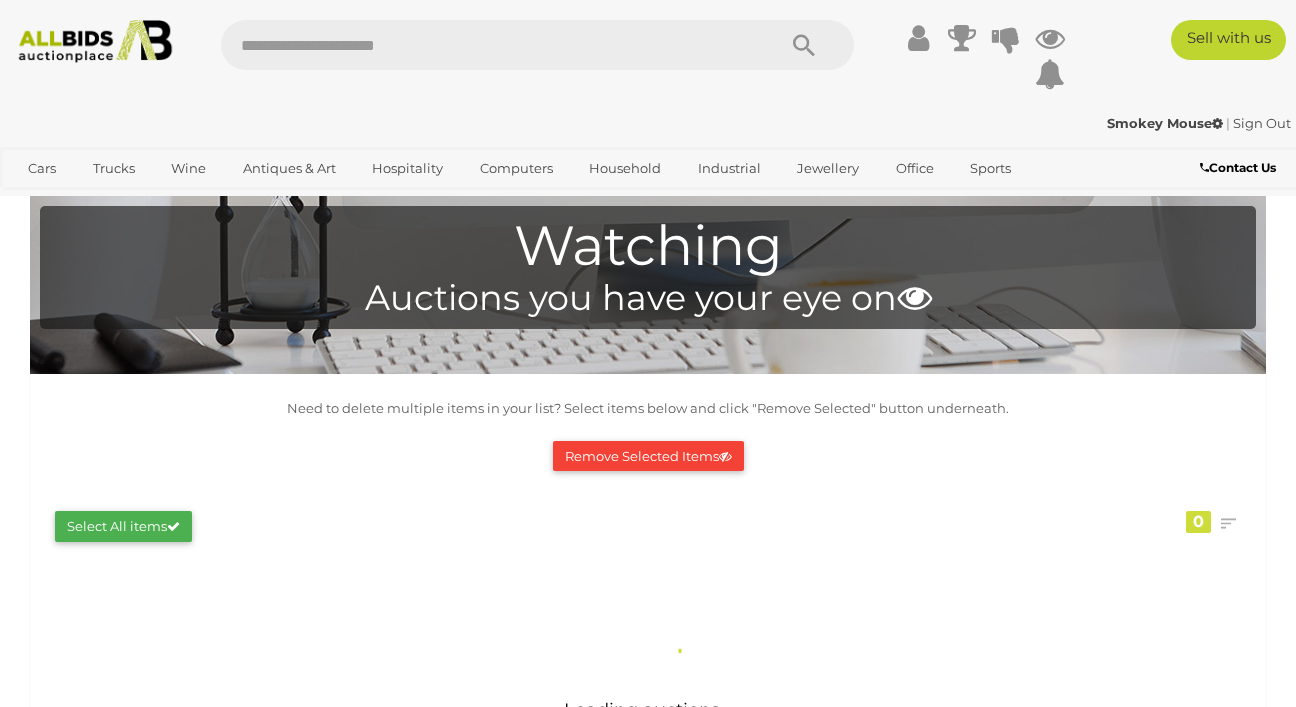 scroll, scrollTop: 0, scrollLeft: 0, axis: both 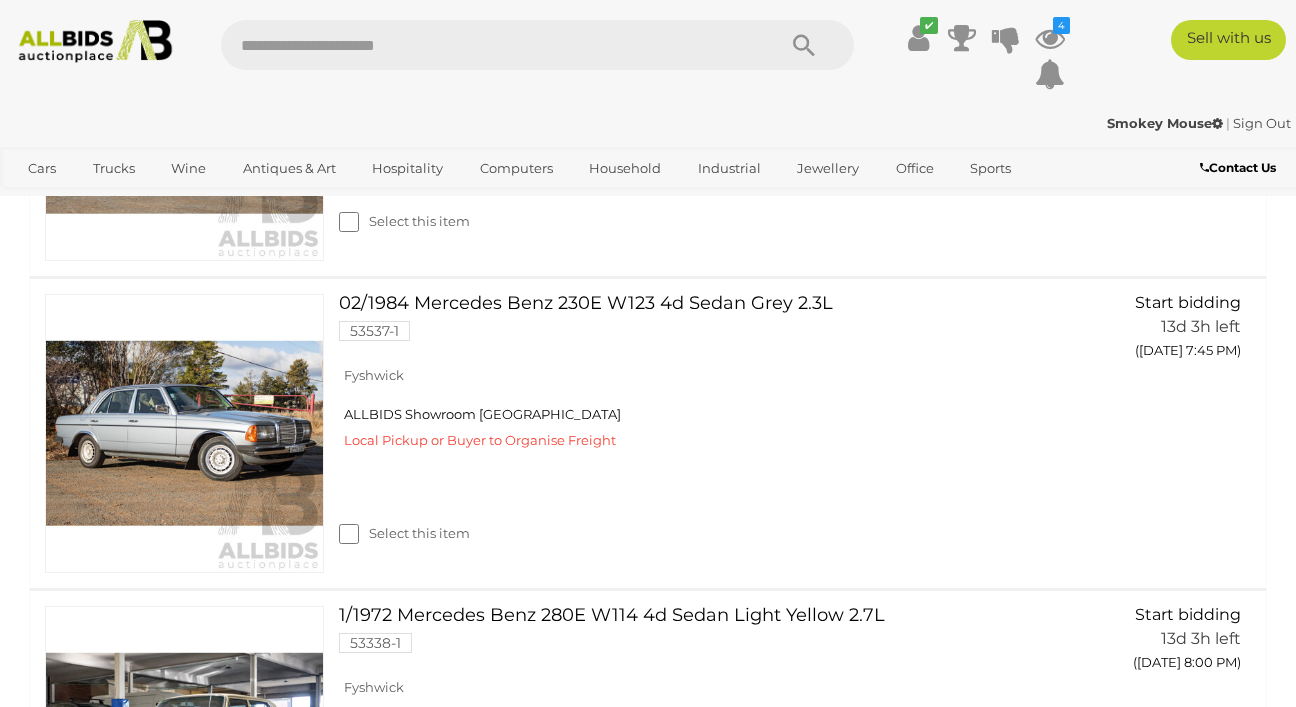 click on "02/1984 Mercedes Benz 230E W123 4d Sedan Grey 2.3L
53537-1" at bounding box center [699, 325] 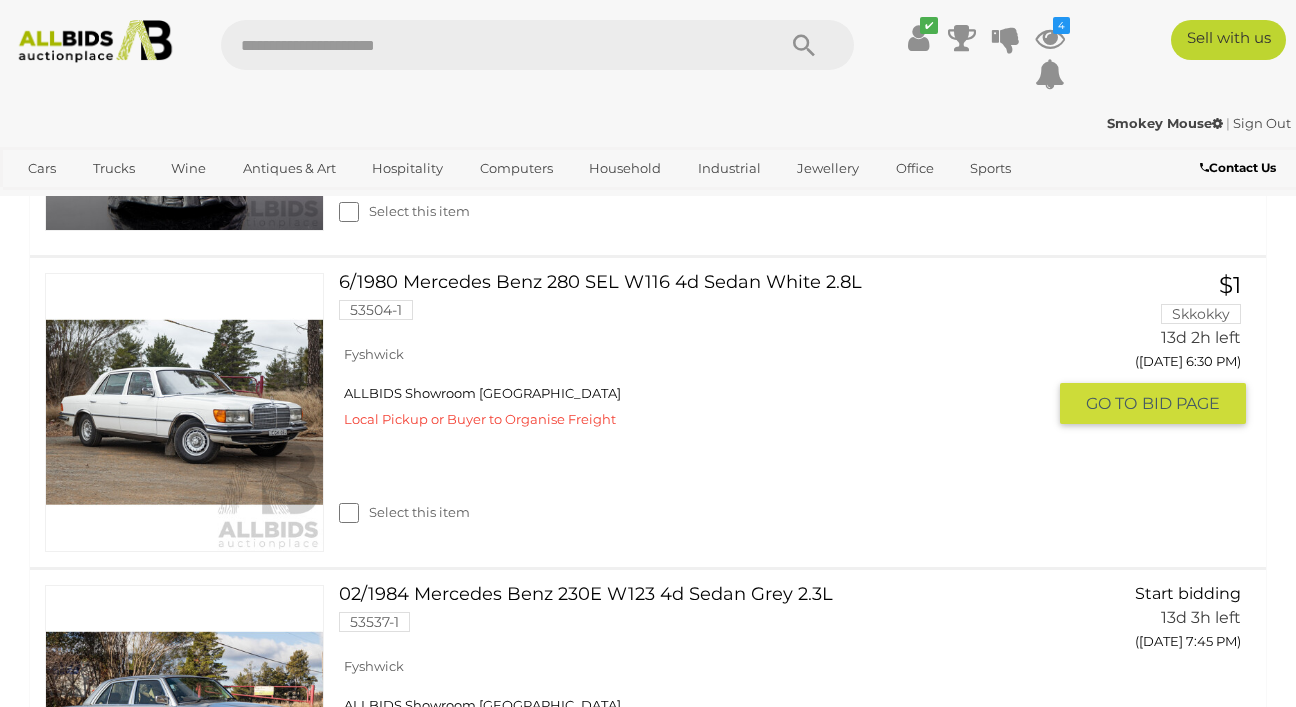scroll, scrollTop: 642, scrollLeft: 0, axis: vertical 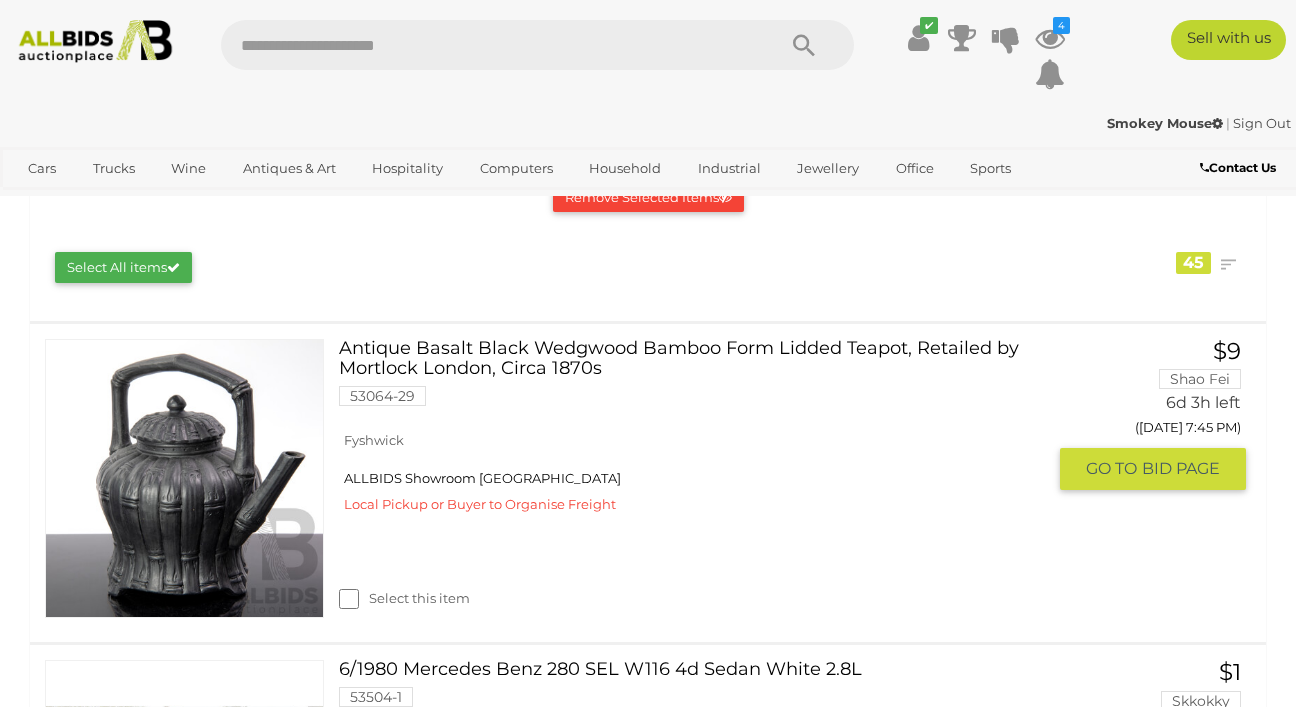 click on "Antique Basalt Black Wedgwood Bamboo Form Lidded Teapot, Retailed by Mortlock London, Circa 1870s
53064-29" at bounding box center [699, 380] 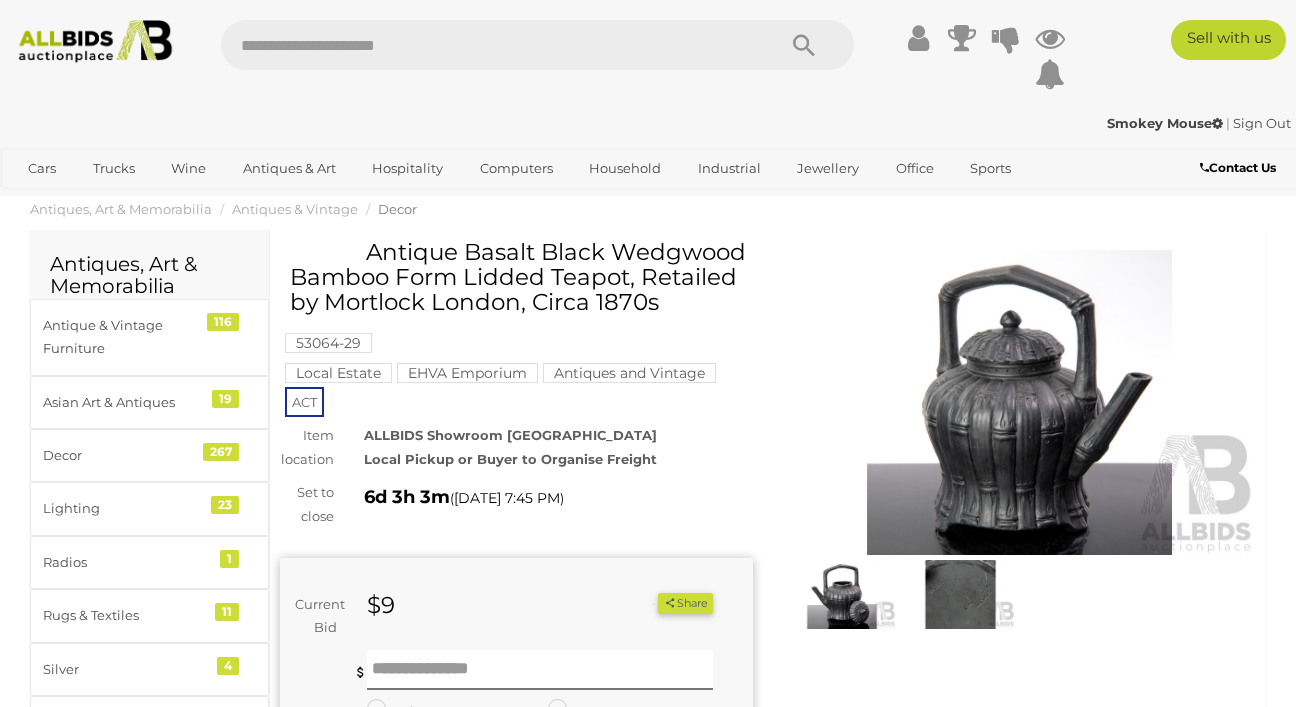 scroll, scrollTop: 0, scrollLeft: 0, axis: both 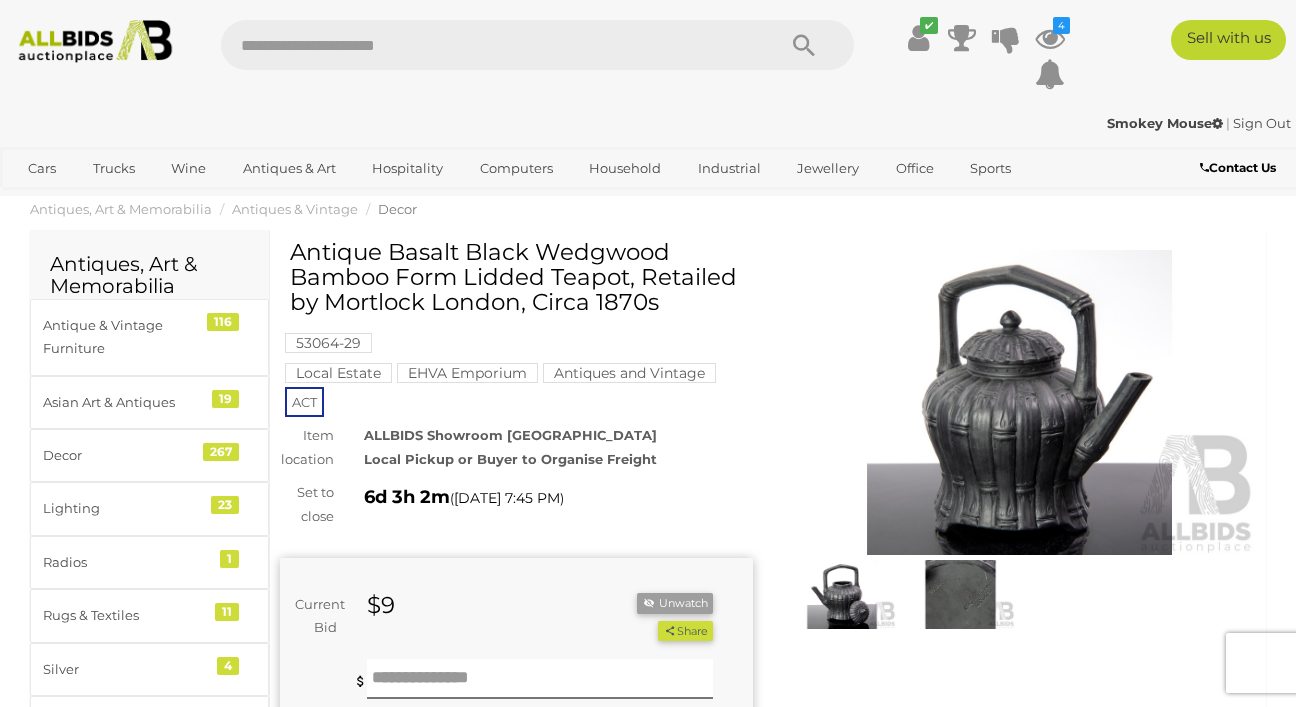 click at bounding box center [960, 595] 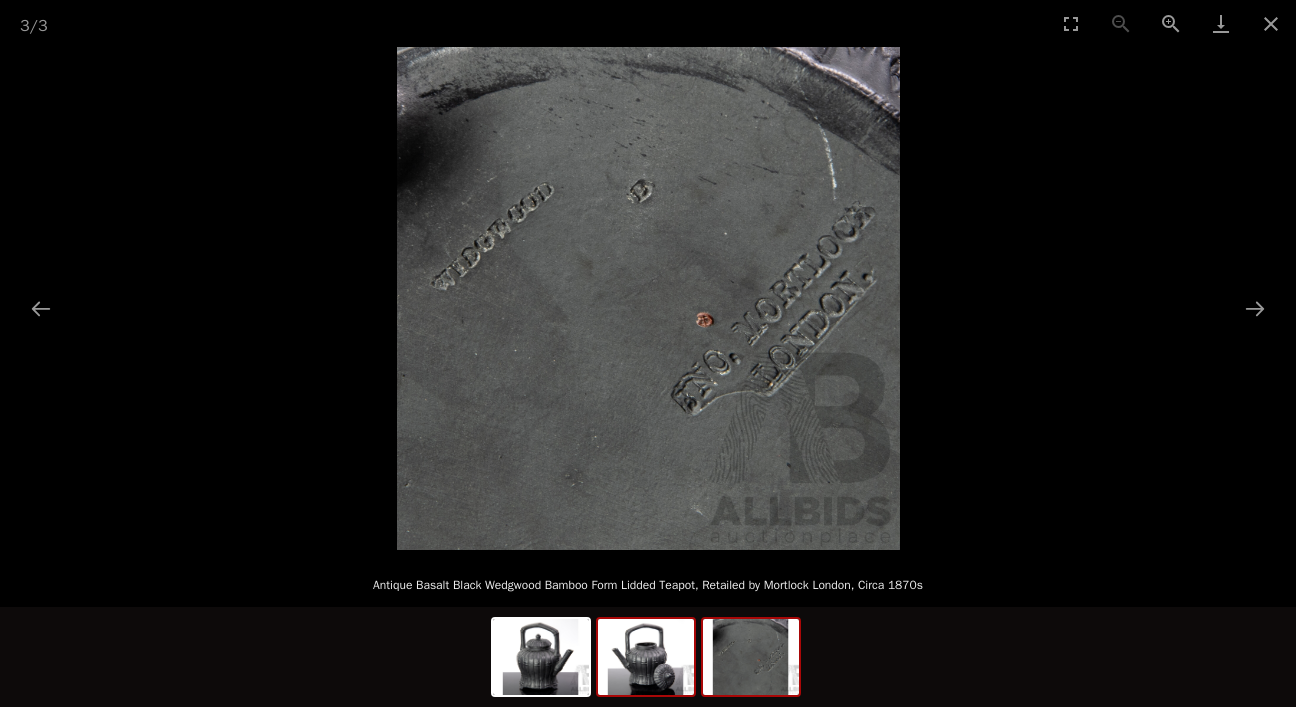 click at bounding box center (646, 657) 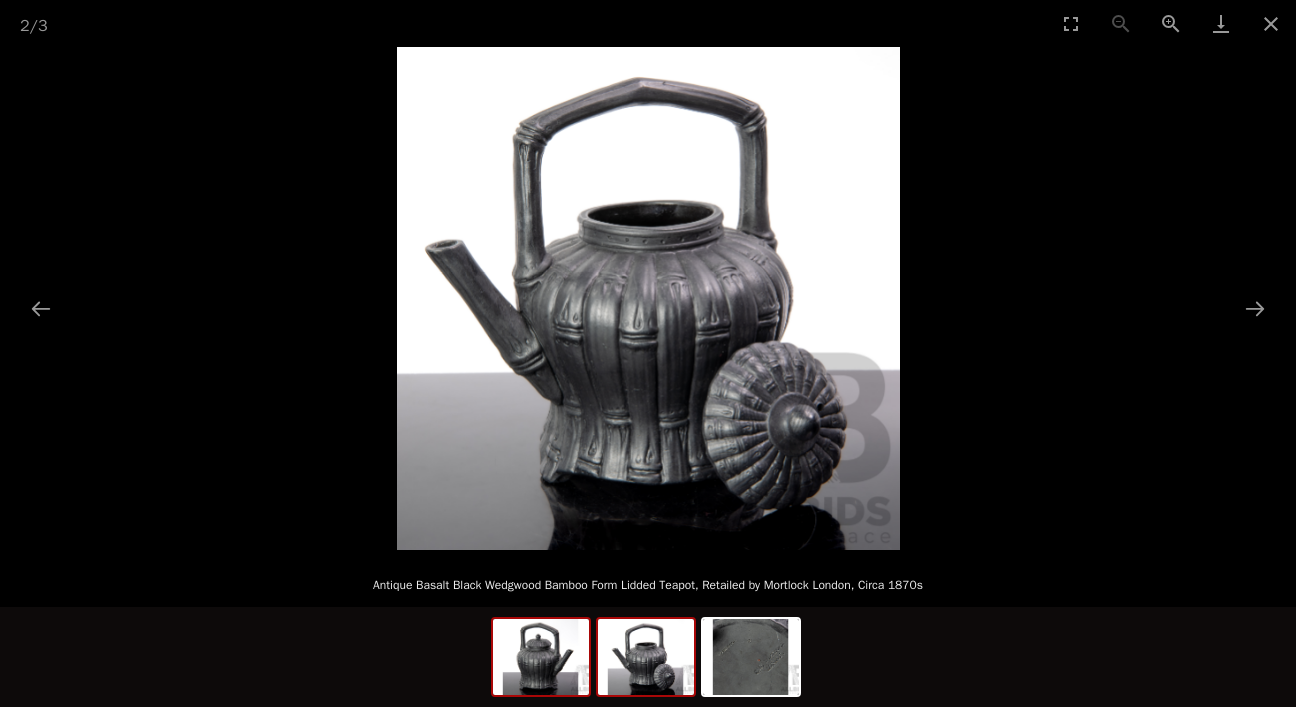click at bounding box center [541, 657] 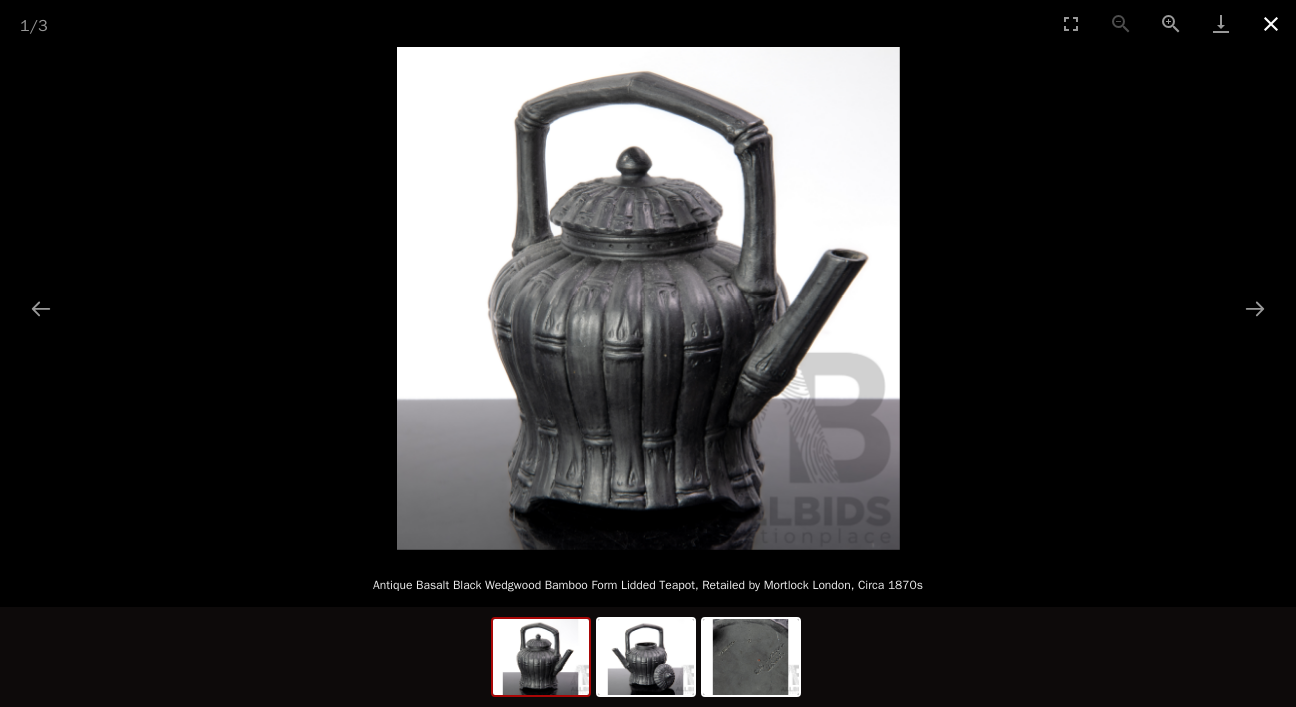click at bounding box center (1271, 23) 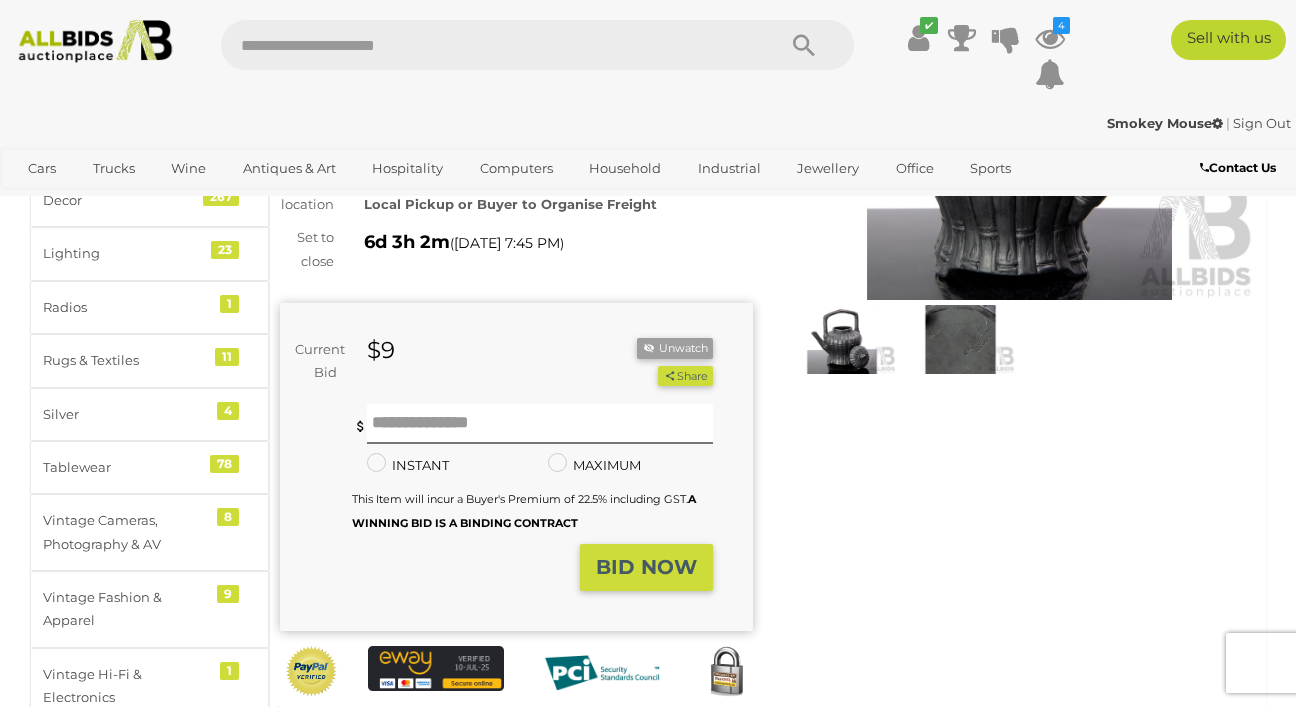scroll, scrollTop: 0, scrollLeft: 0, axis: both 